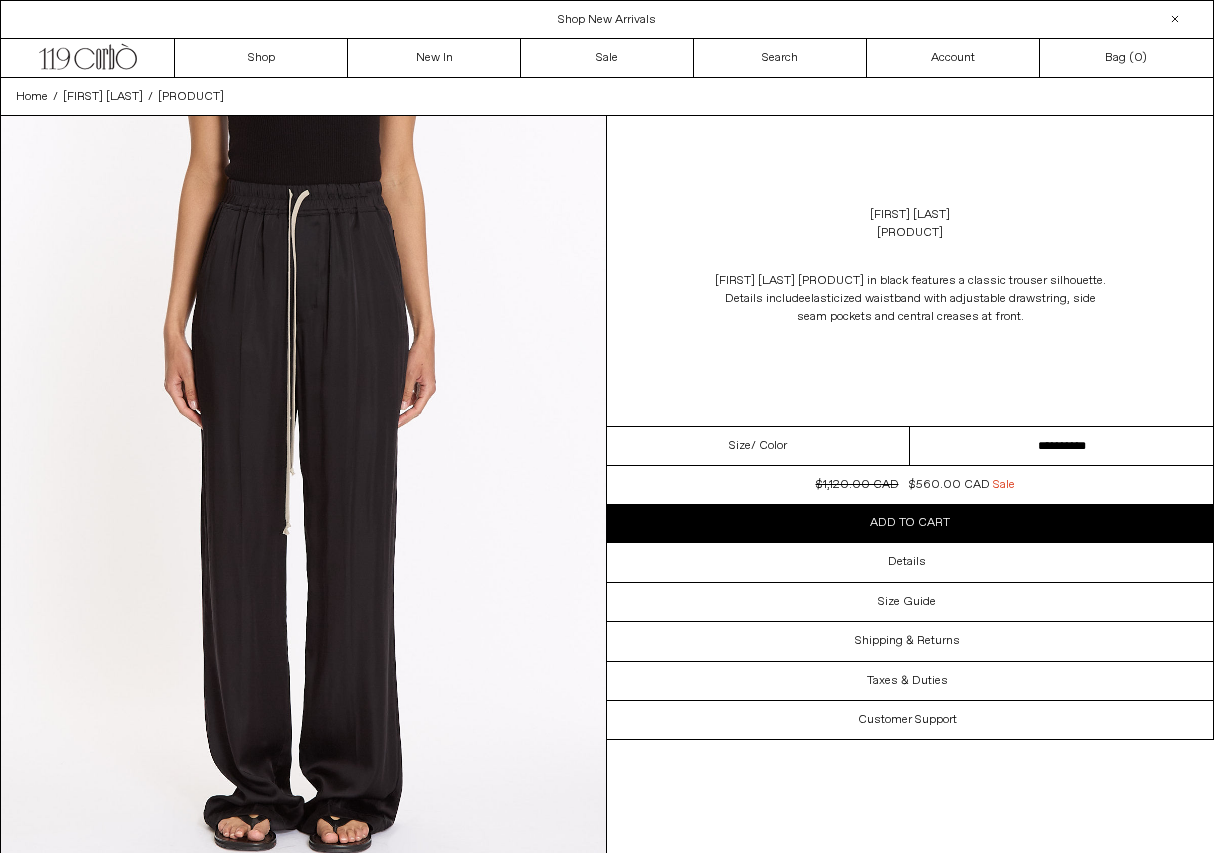 scroll, scrollTop: 0, scrollLeft: 0, axis: both 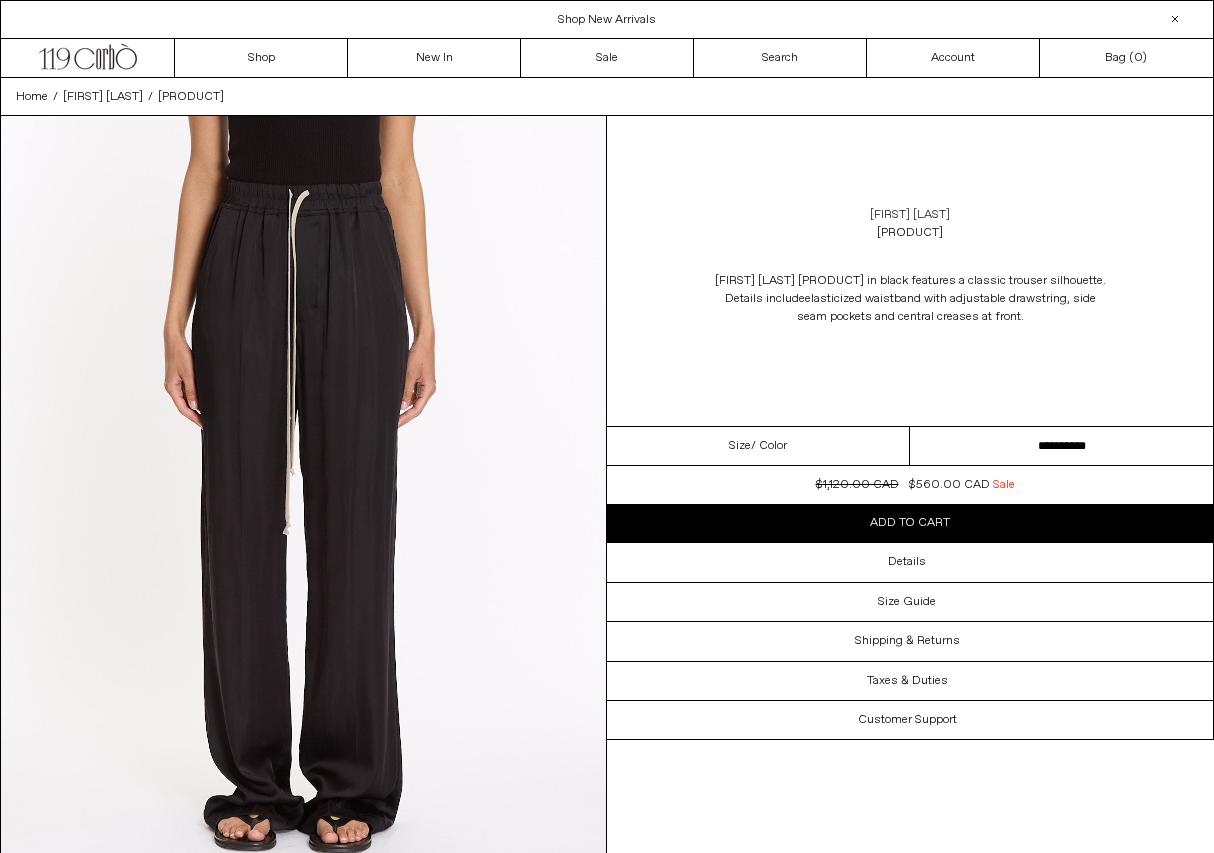 click on "[FIRST] [LAST]" at bounding box center [910, 215] 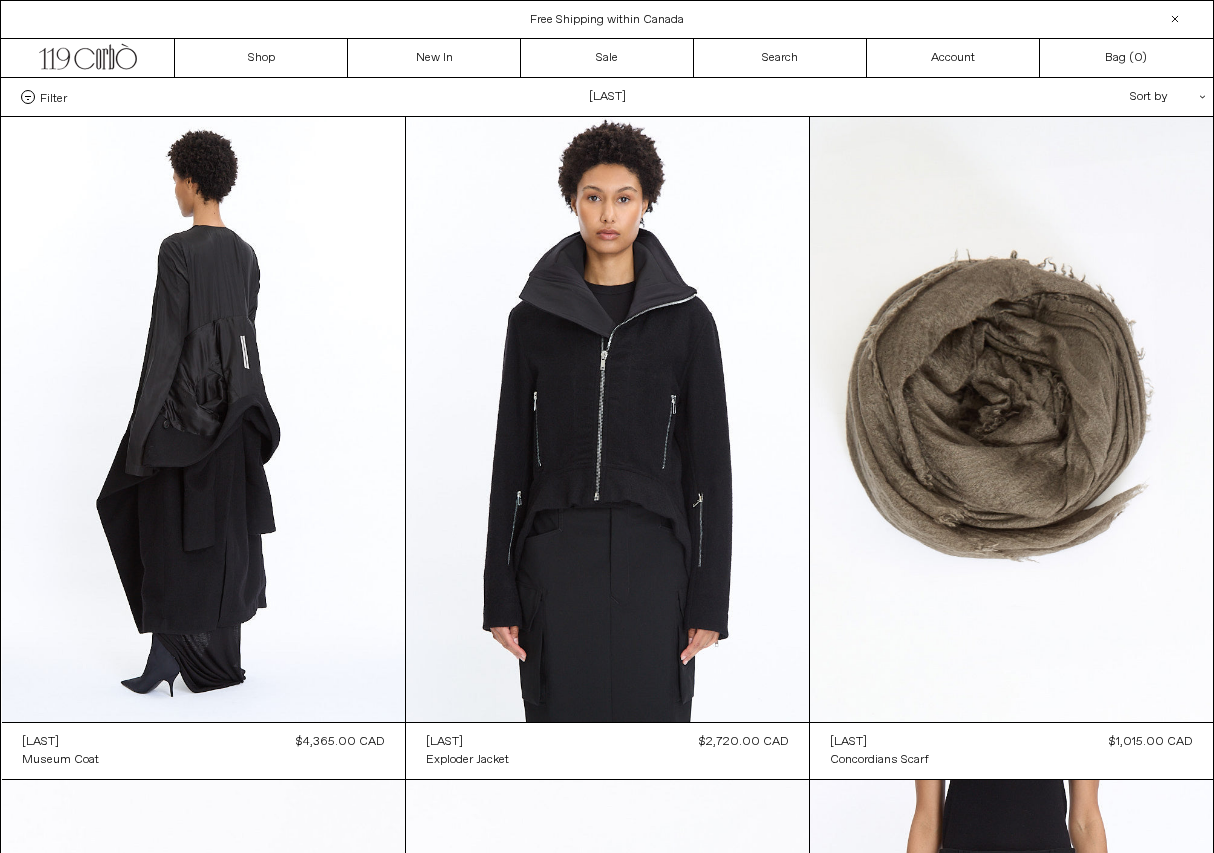 scroll, scrollTop: 0, scrollLeft: 0, axis: both 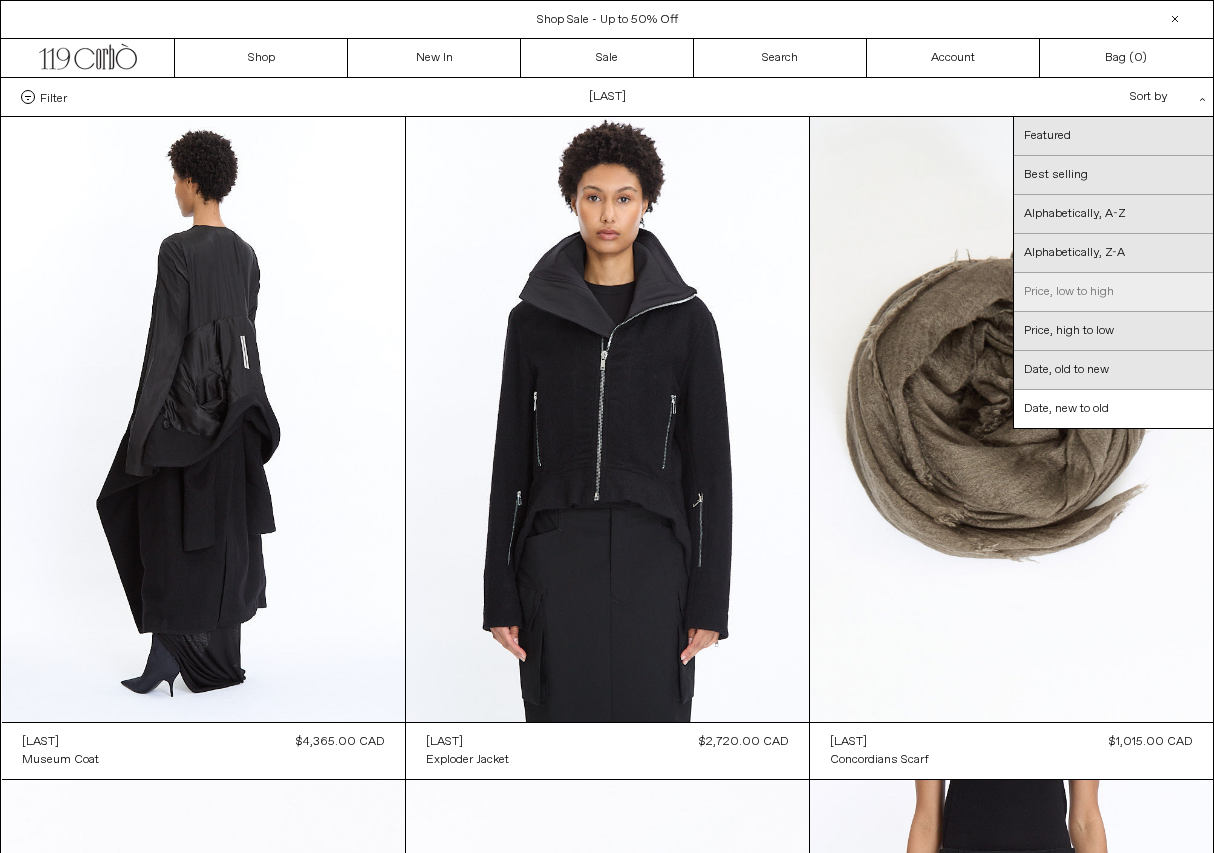click on "Price, low to high" at bounding box center [1113, 292] 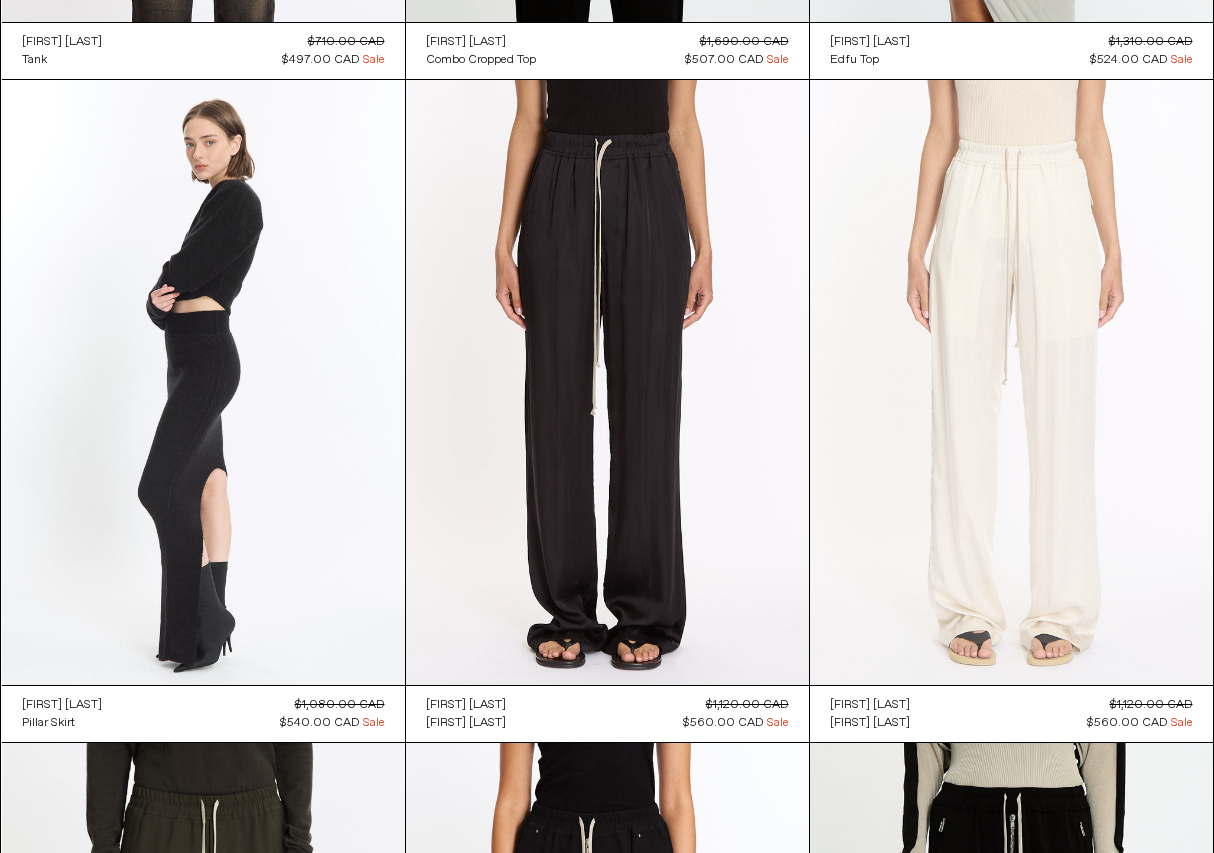 scroll, scrollTop: 5338, scrollLeft: 0, axis: vertical 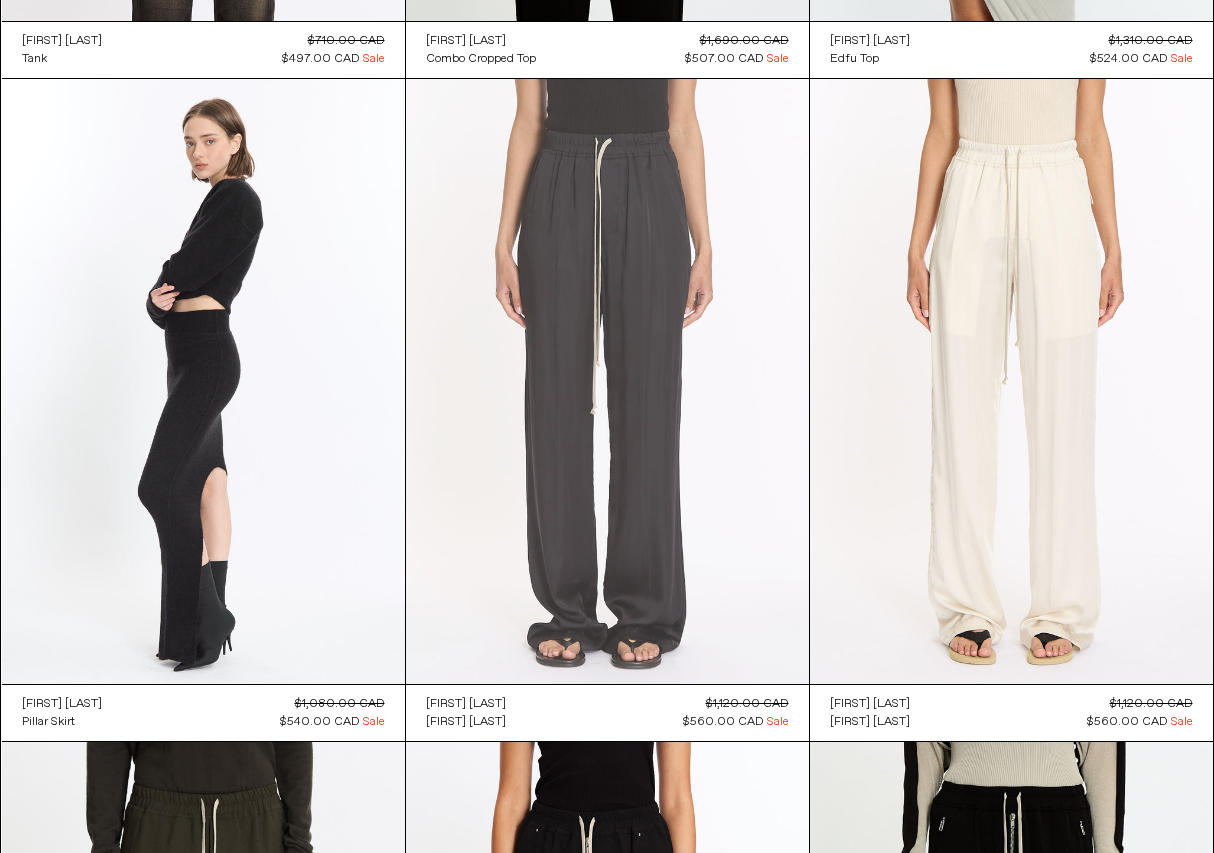 click at bounding box center (607, 381) 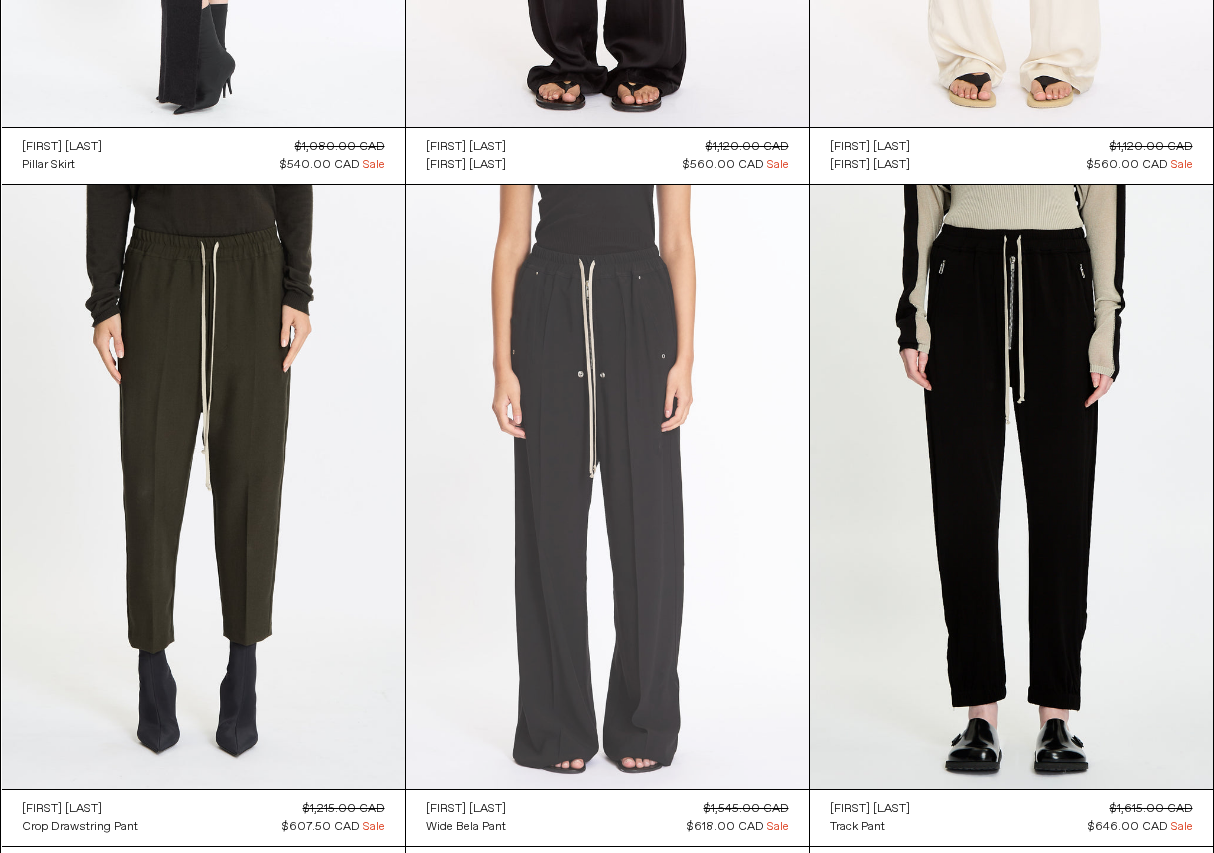 scroll, scrollTop: 6006, scrollLeft: 0, axis: vertical 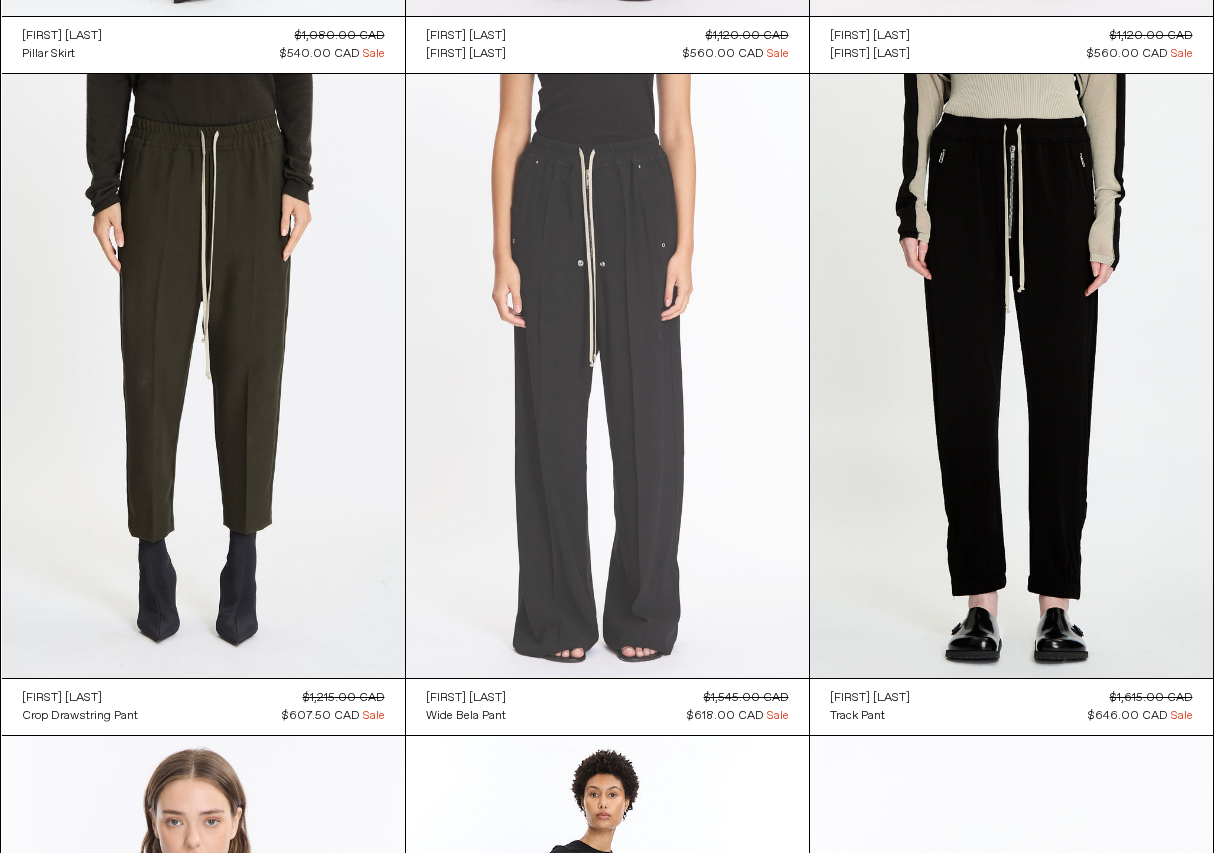 click at bounding box center [607, 376] 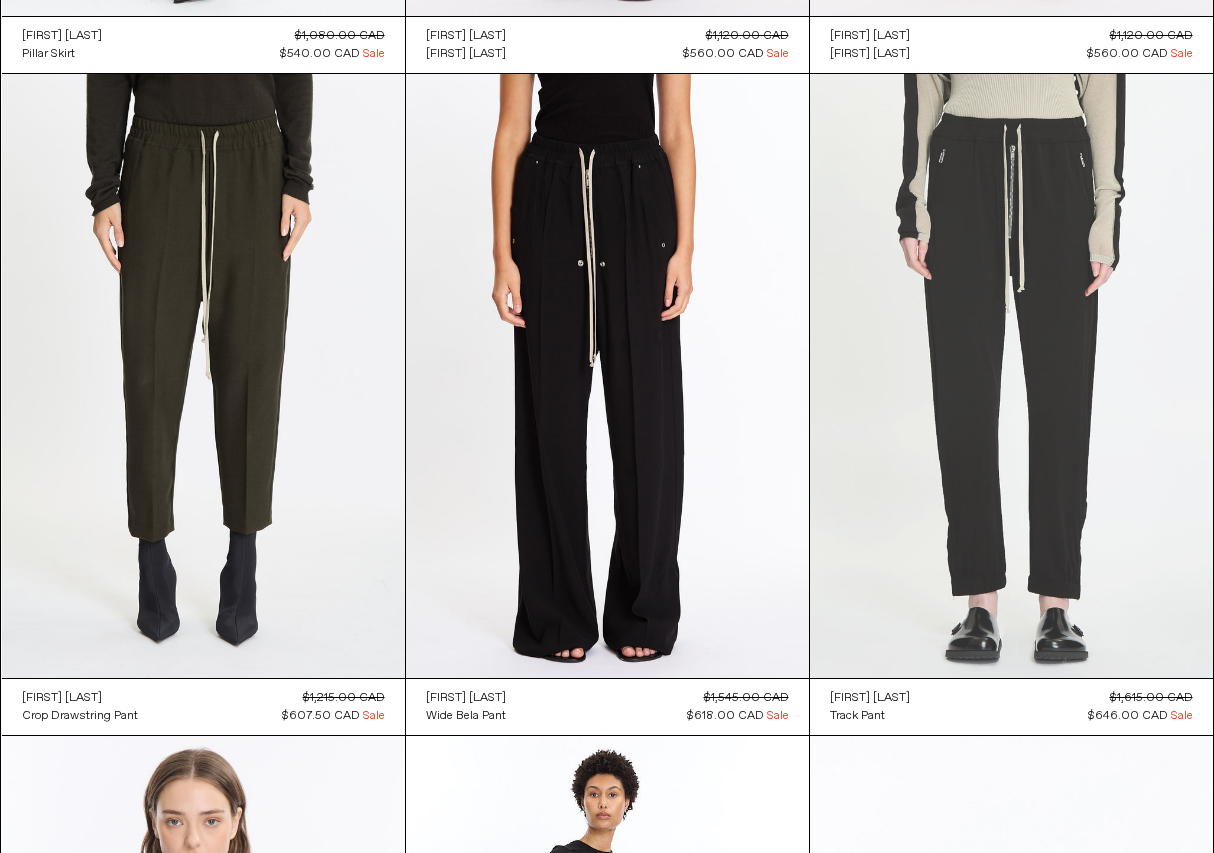 click at bounding box center (1011, 376) 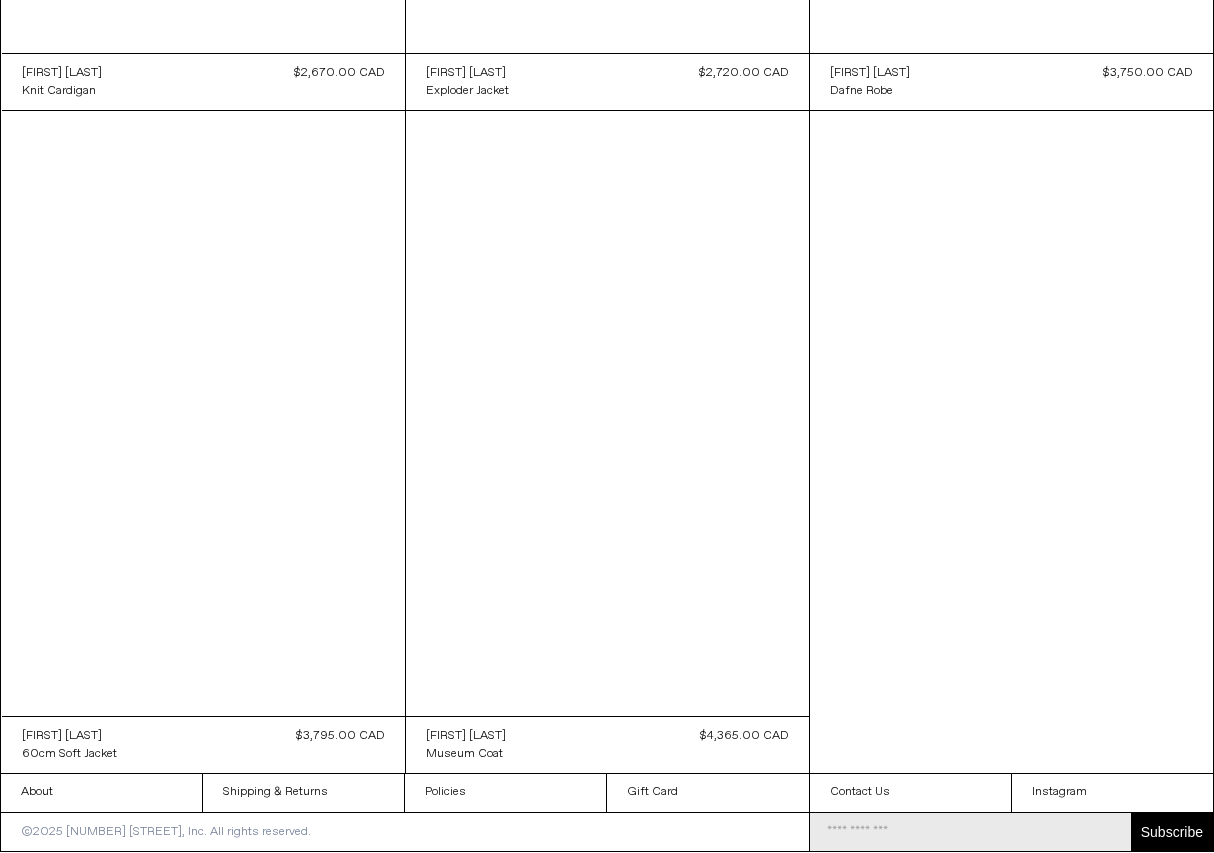 scroll, scrollTop: 9293, scrollLeft: 0, axis: vertical 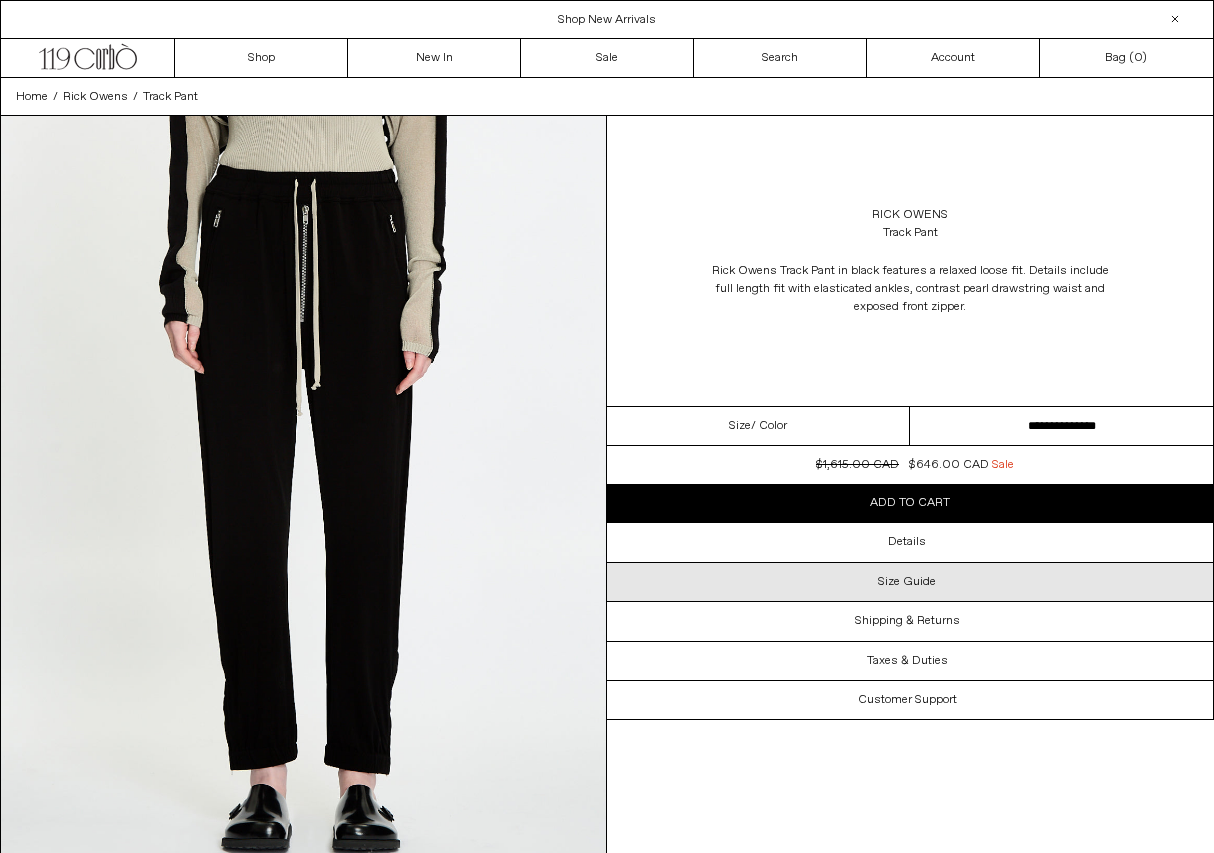 click on "Size Guide" at bounding box center (907, 582) 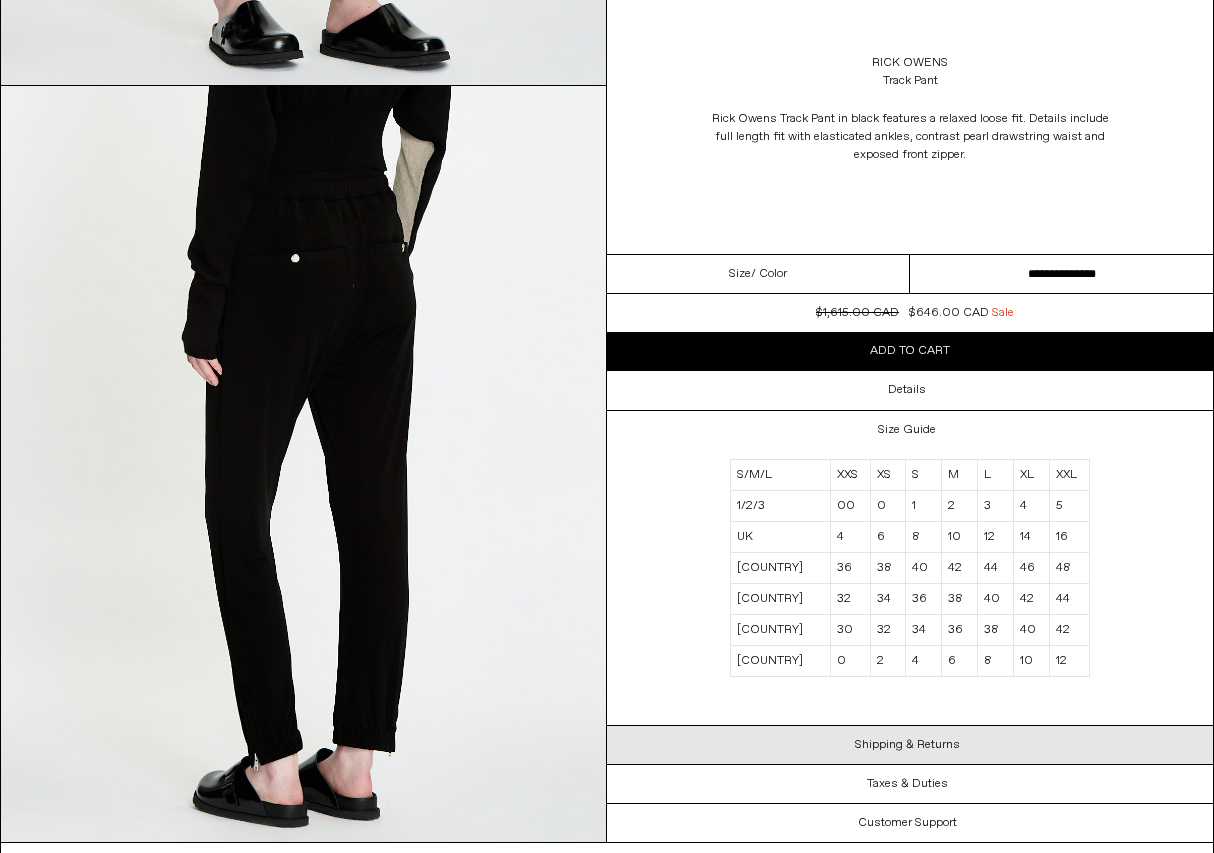 scroll, scrollTop: 2286, scrollLeft: 0, axis: vertical 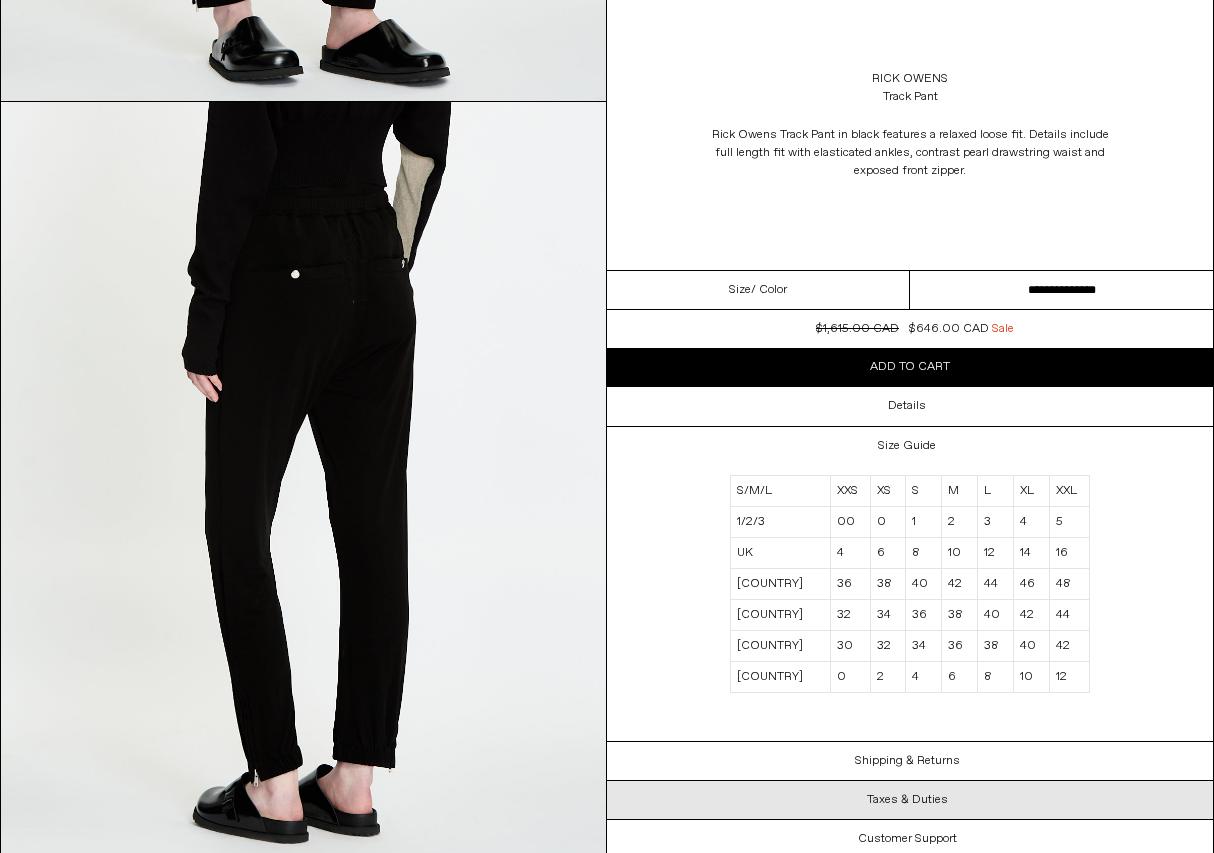 click on "Taxes & Duties" at bounding box center (910, 800) 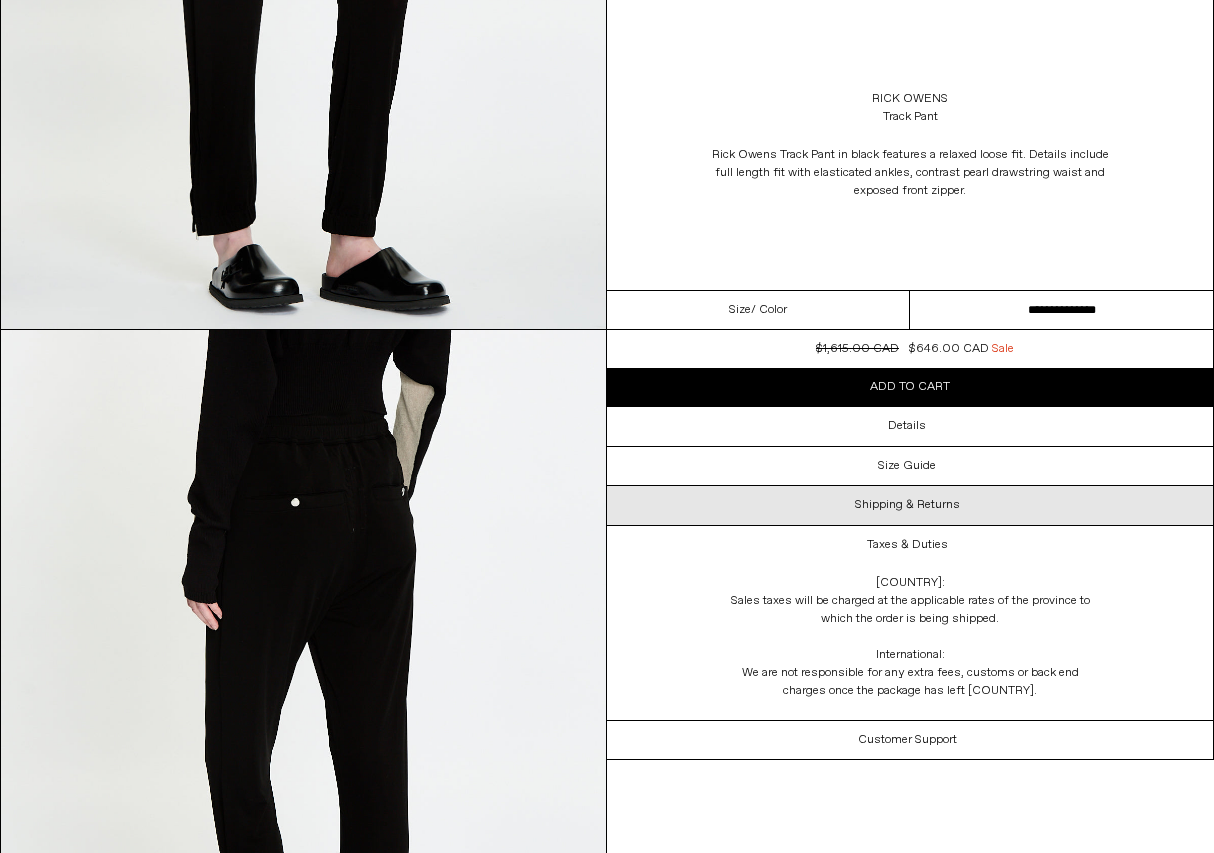 scroll, scrollTop: 2058, scrollLeft: 0, axis: vertical 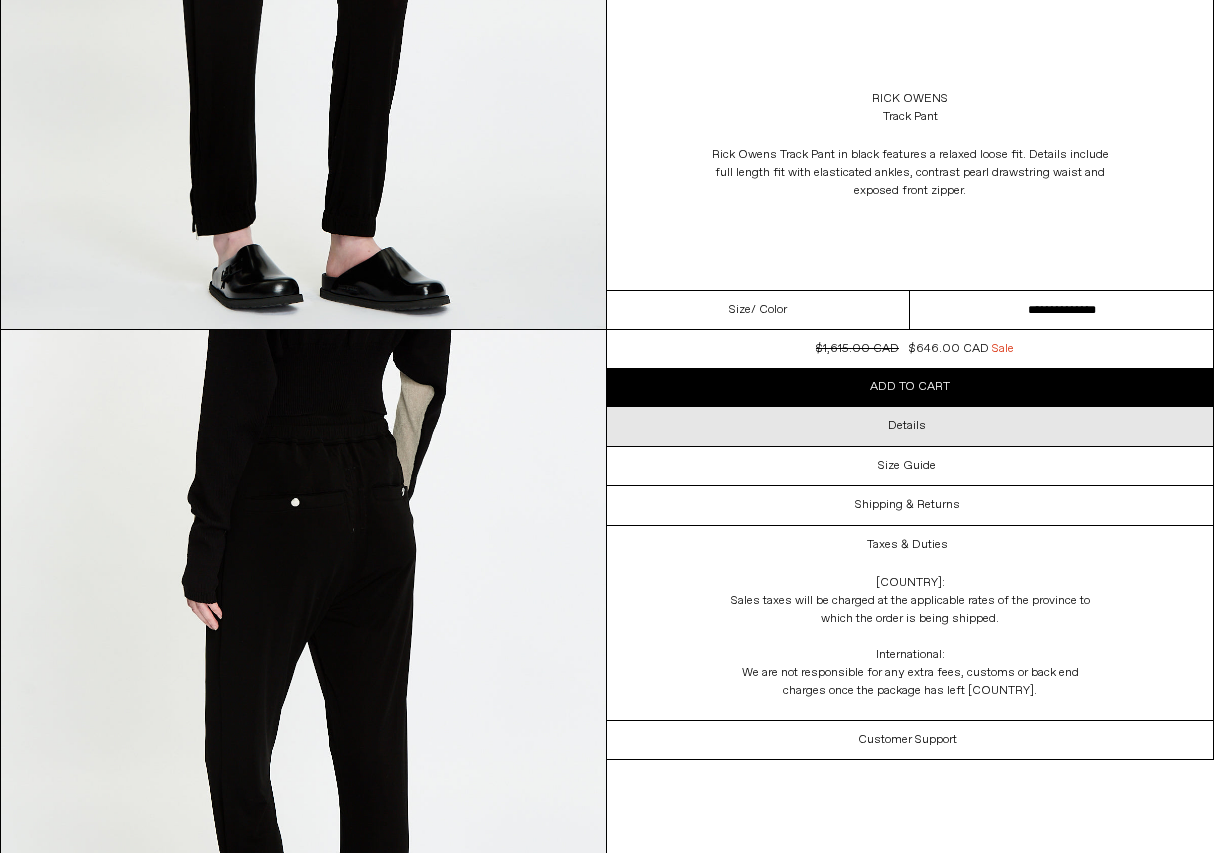 click on "Details" at bounding box center (910, 426) 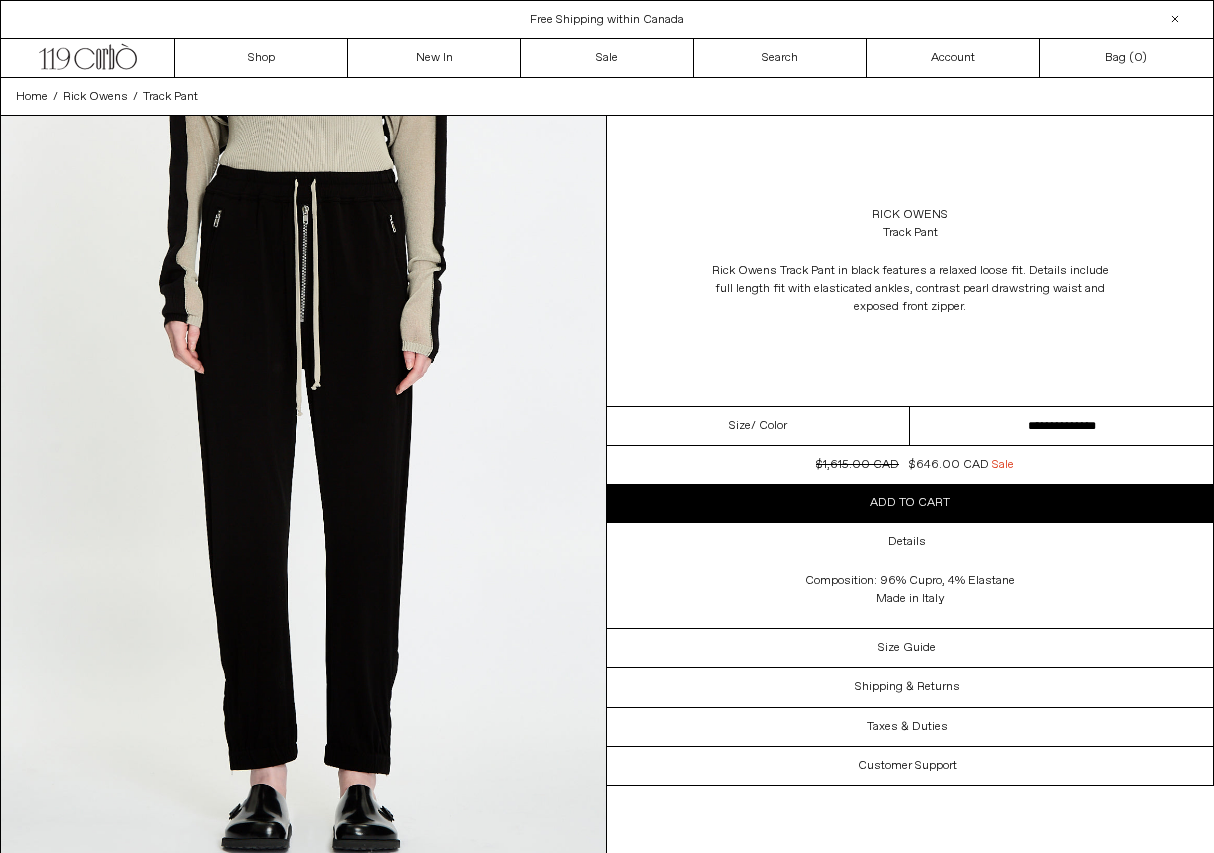 scroll, scrollTop: 0, scrollLeft: 0, axis: both 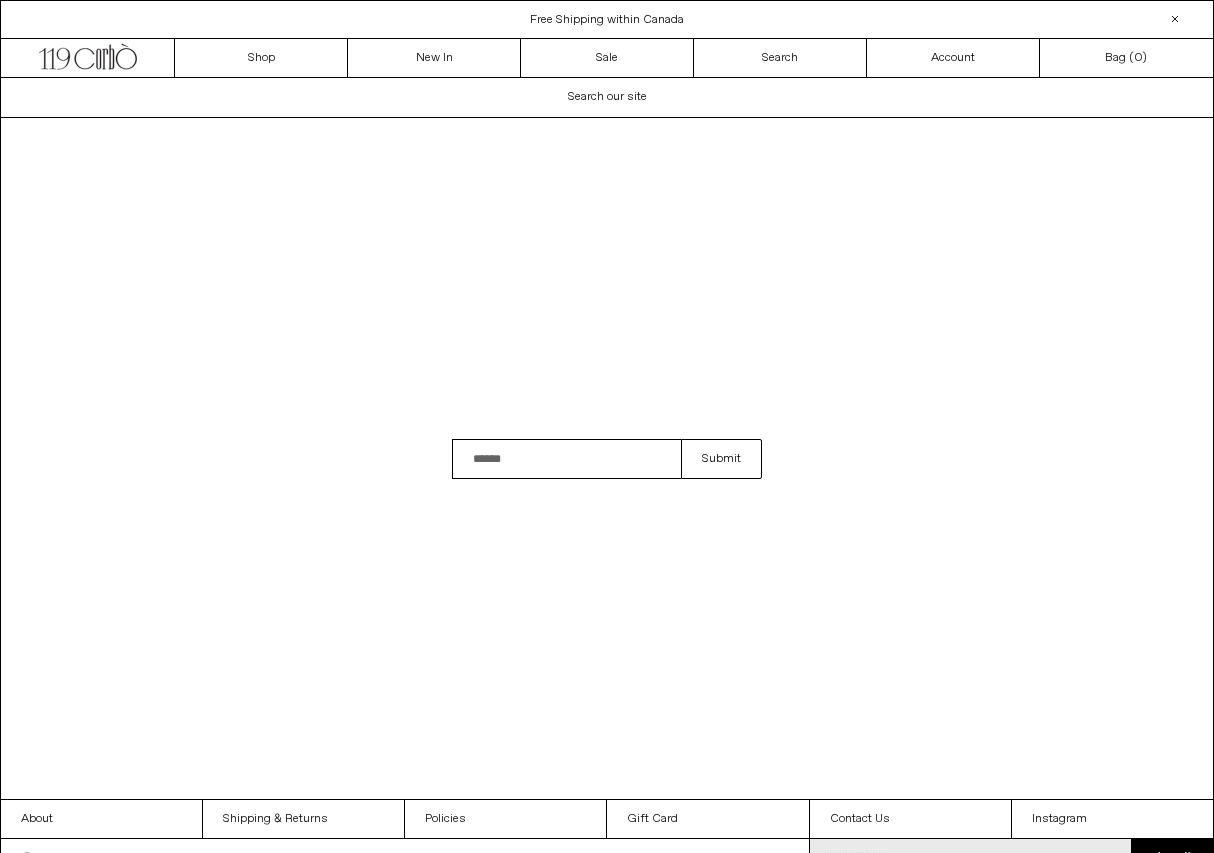 click at bounding box center [566, 459] 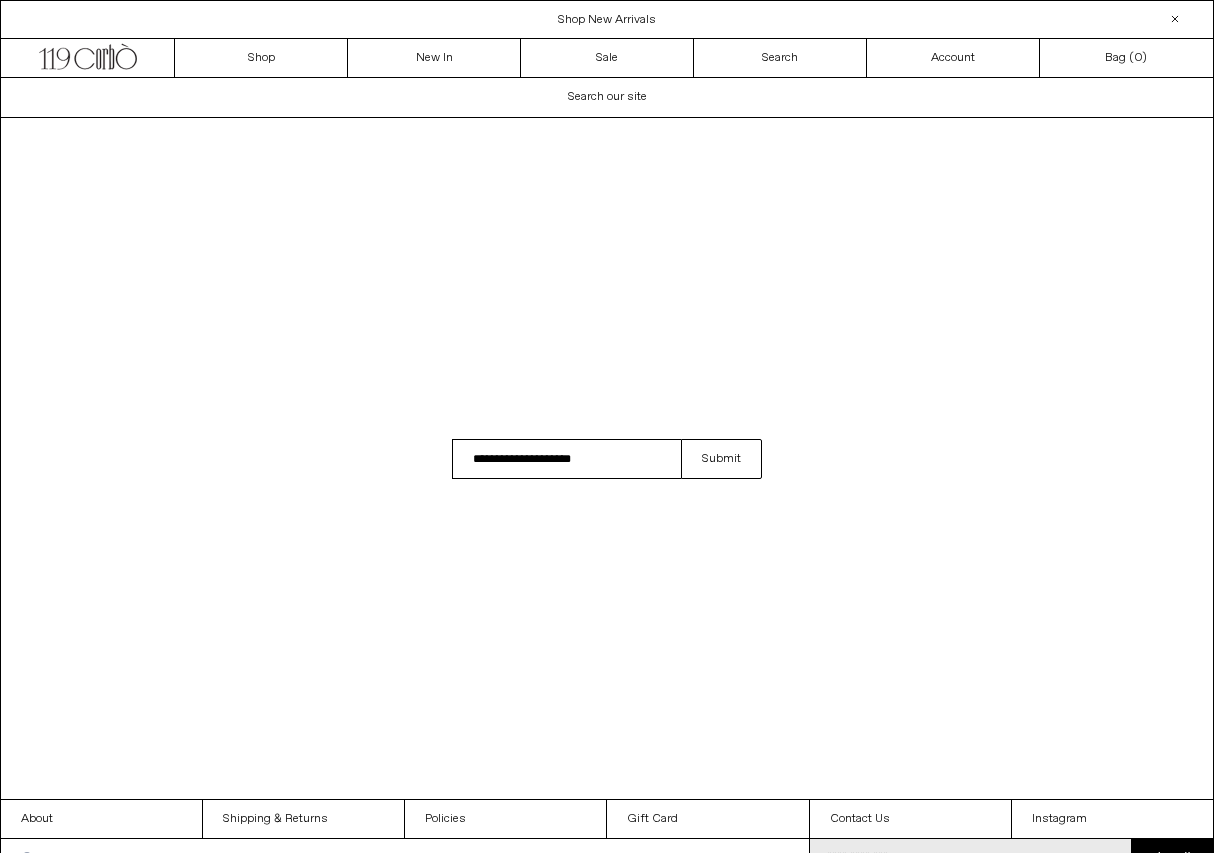 type on "**********" 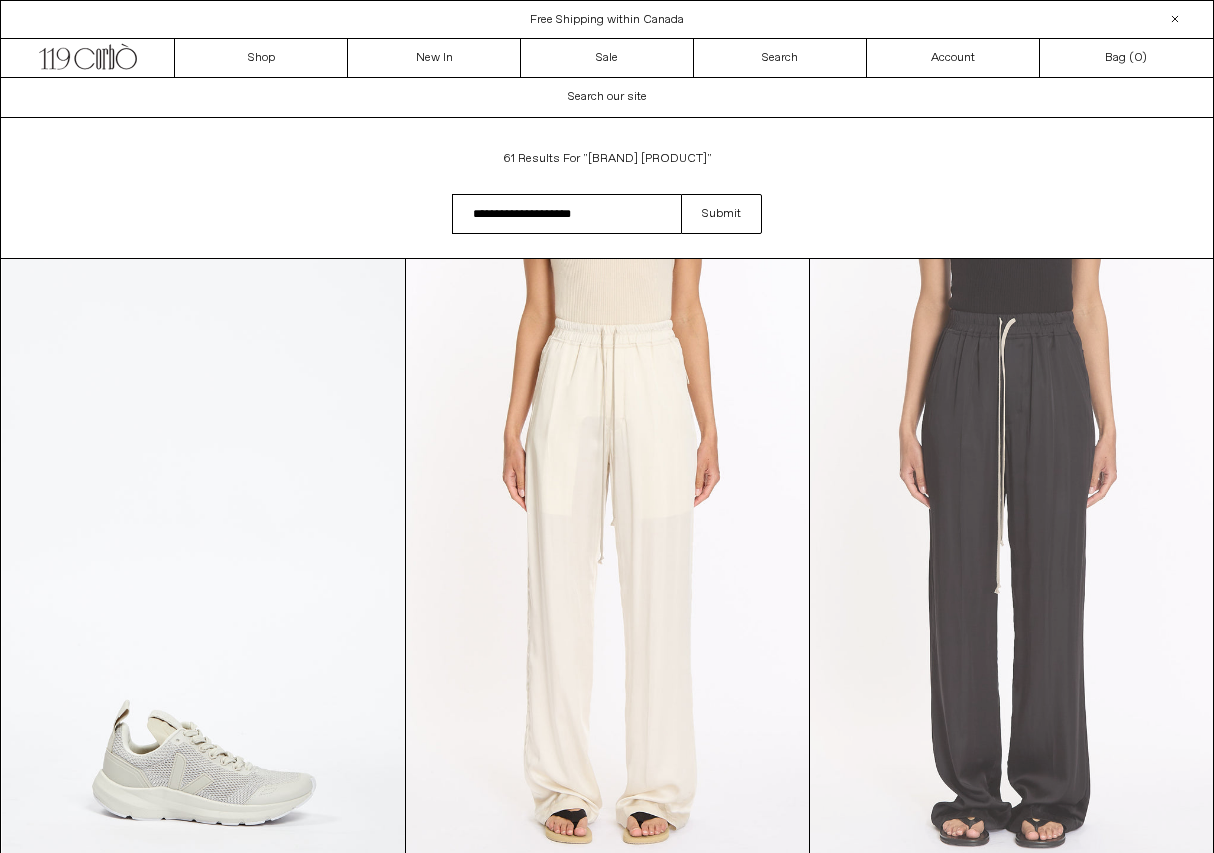 scroll, scrollTop: 0, scrollLeft: 0, axis: both 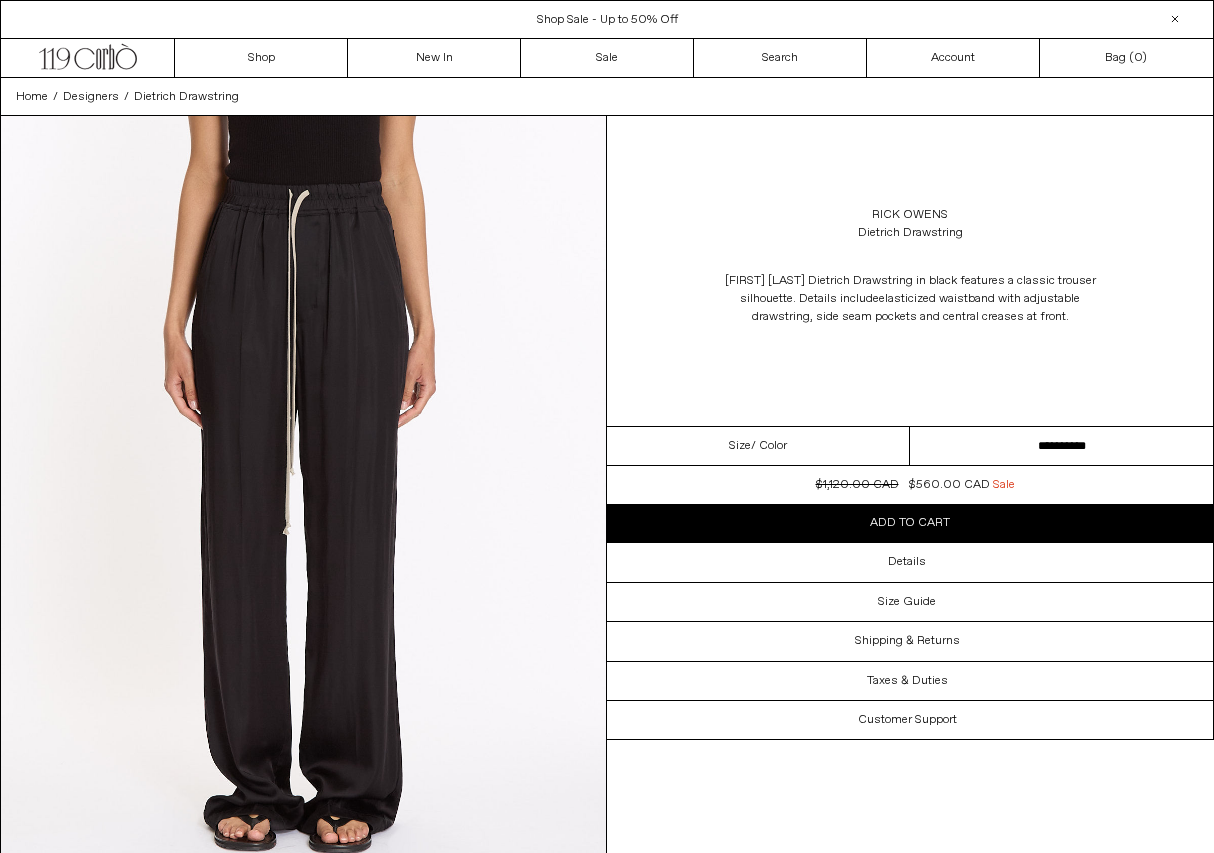 click on "Add to cart" at bounding box center (910, 523) 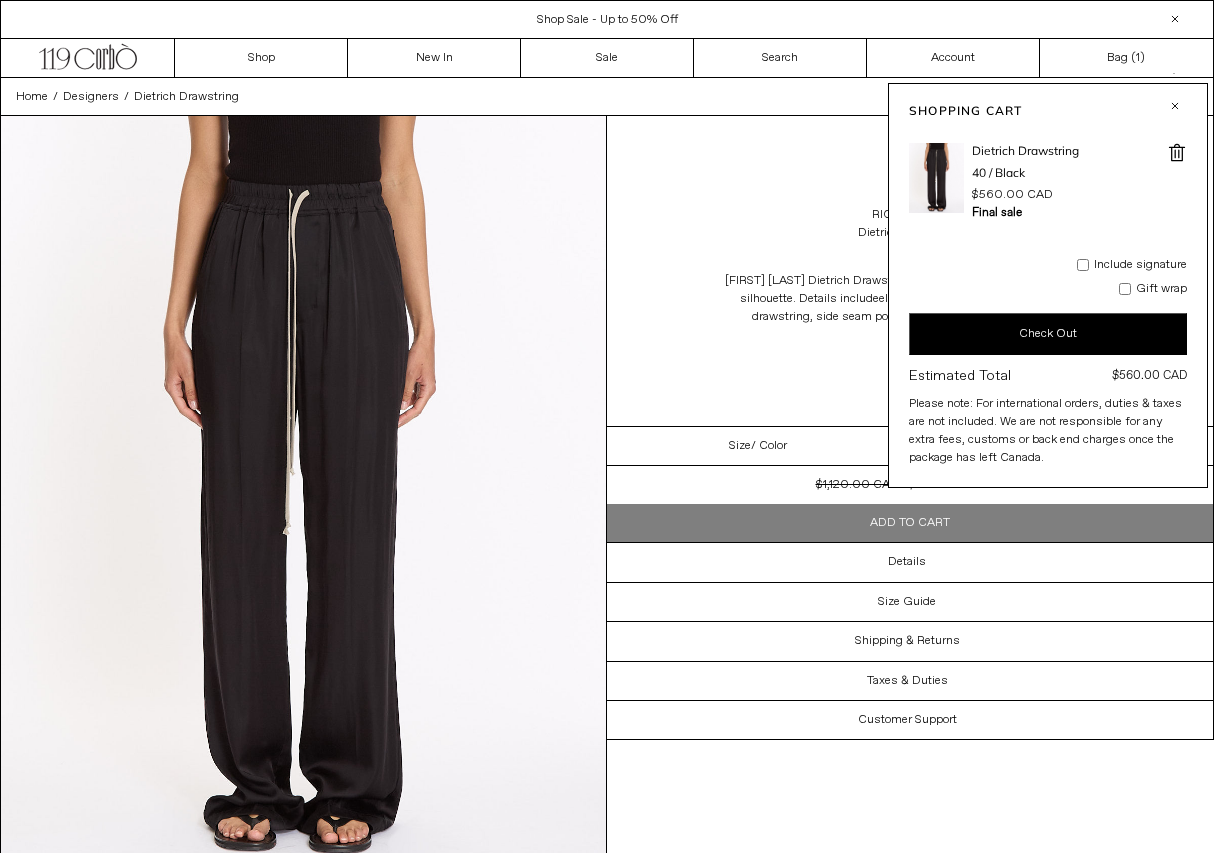 click on "Home
/
Designers
/
Dietrich Drawstring" at bounding box center [607, 97] 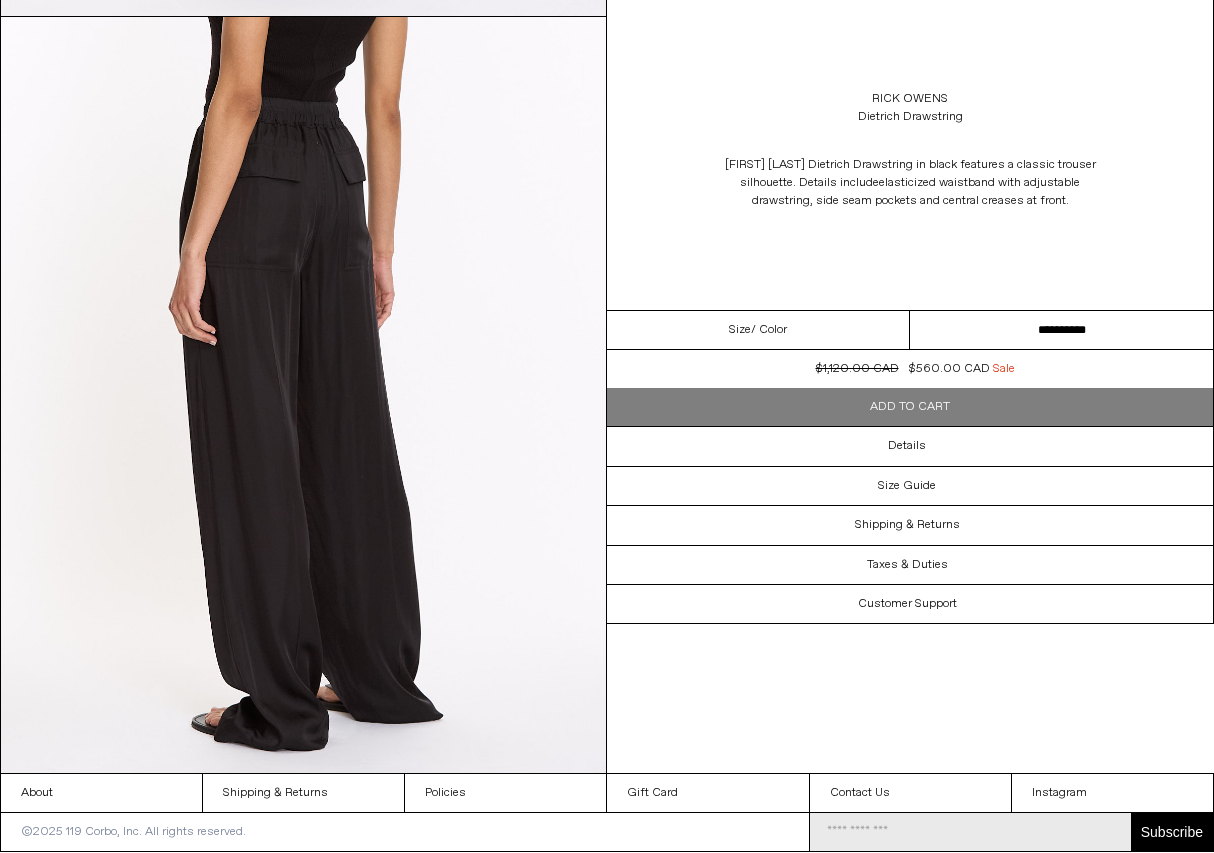 scroll, scrollTop: 1626, scrollLeft: 0, axis: vertical 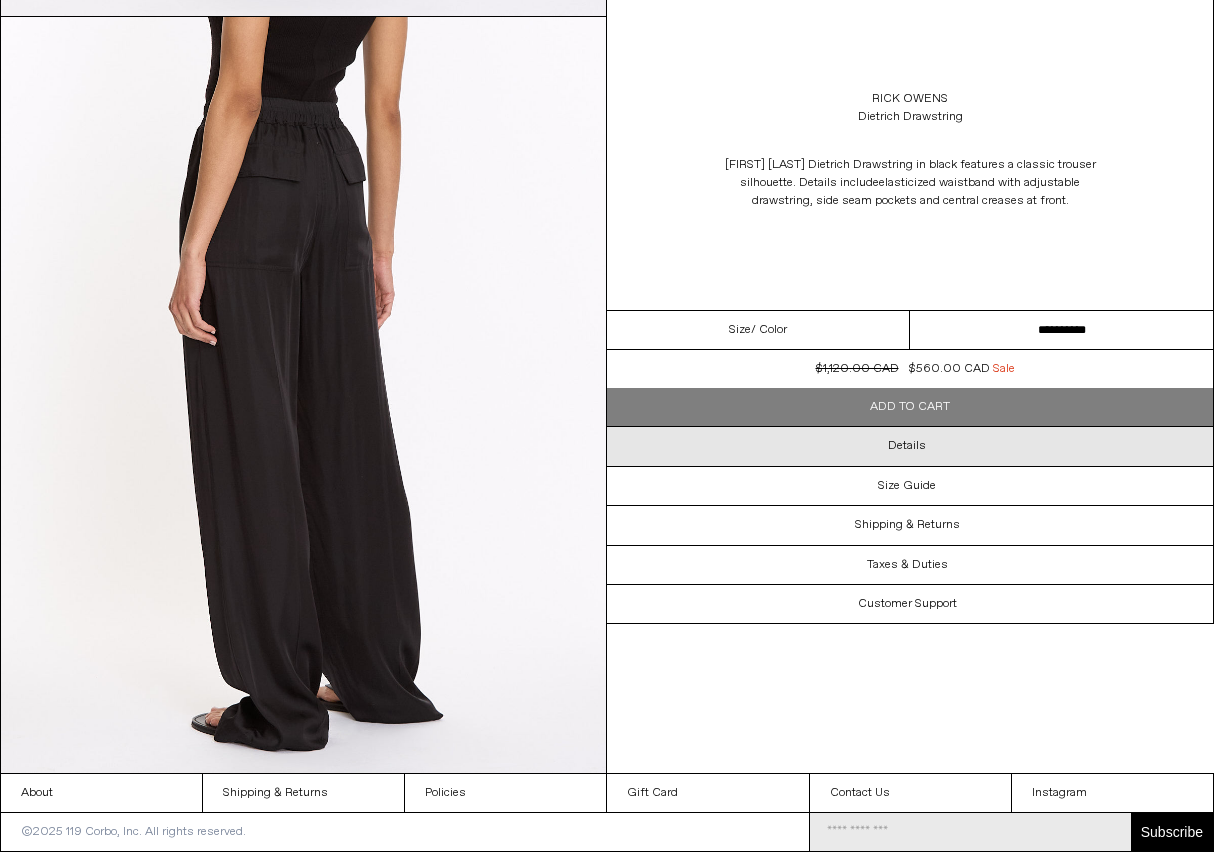 click on "Details" at bounding box center (910, 446) 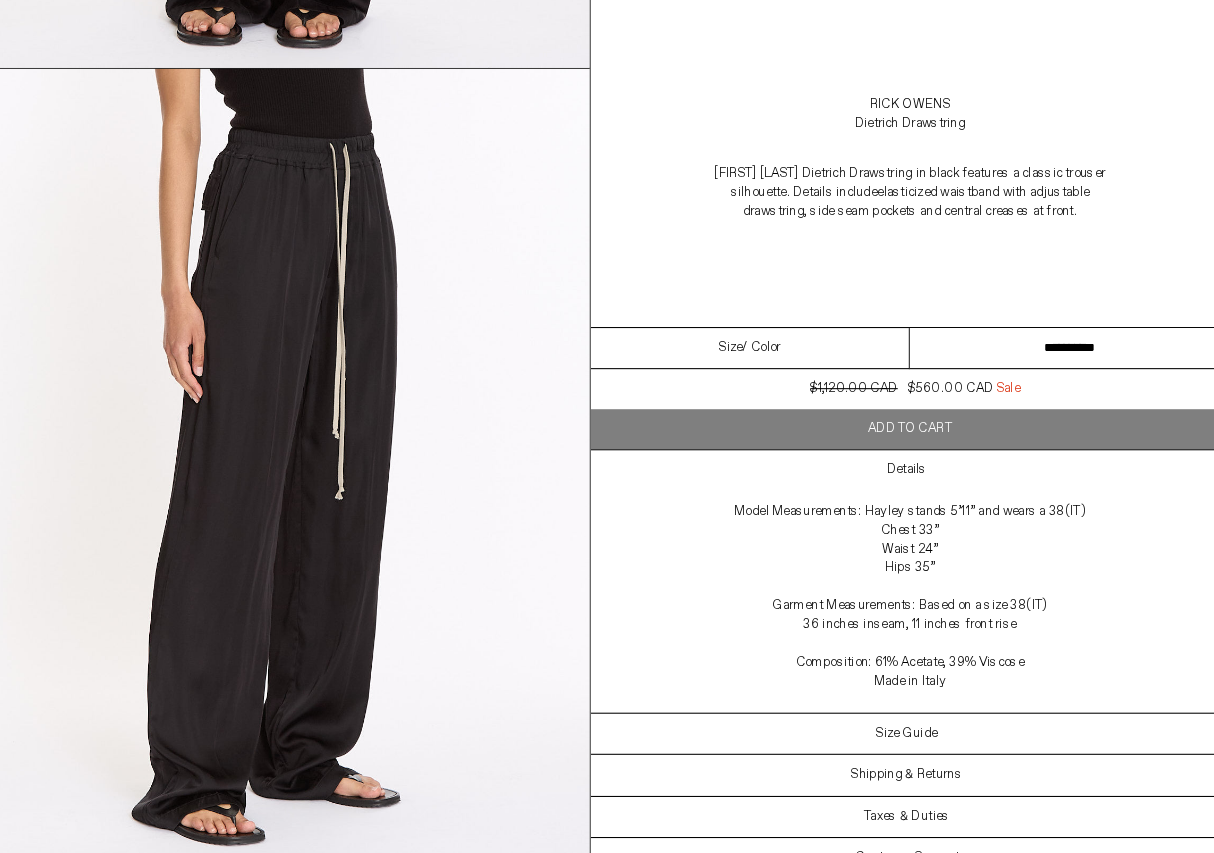 scroll, scrollTop: 724, scrollLeft: 0, axis: vertical 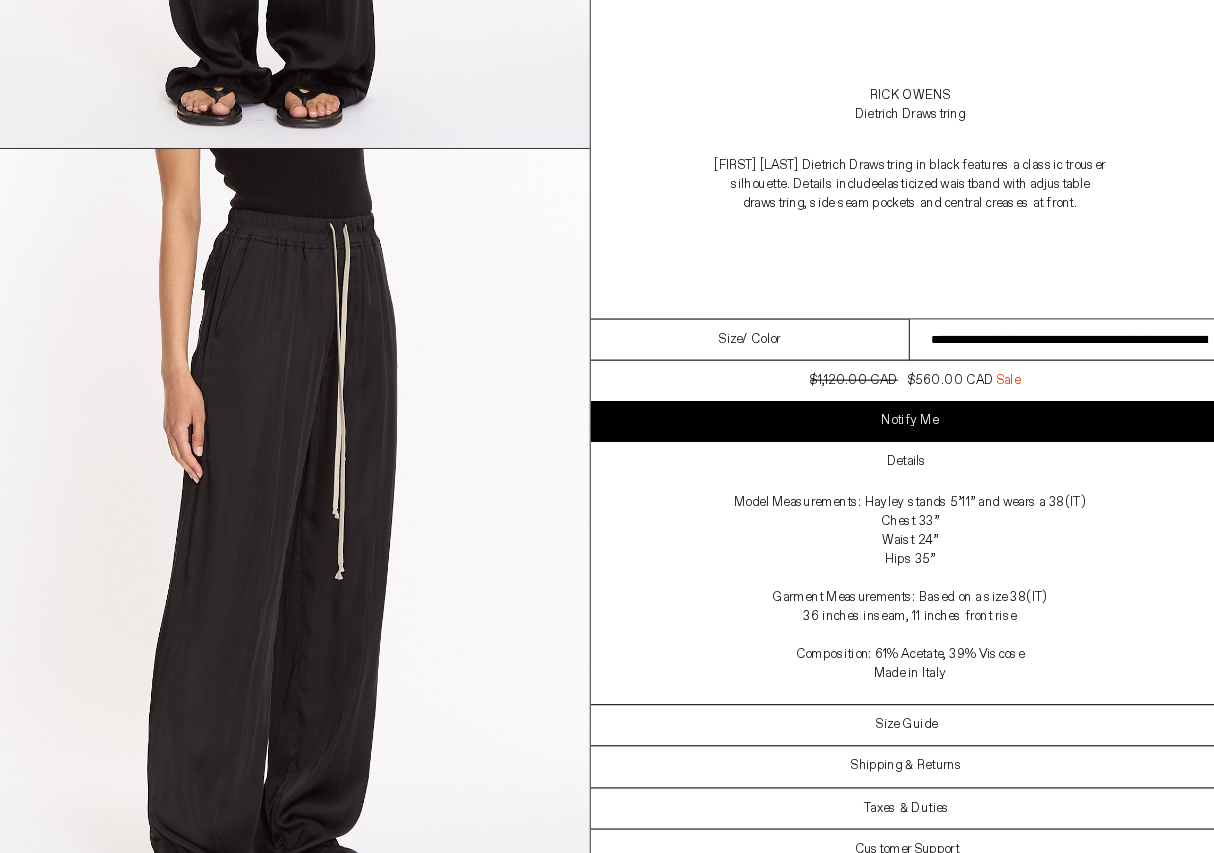 select on "**********" 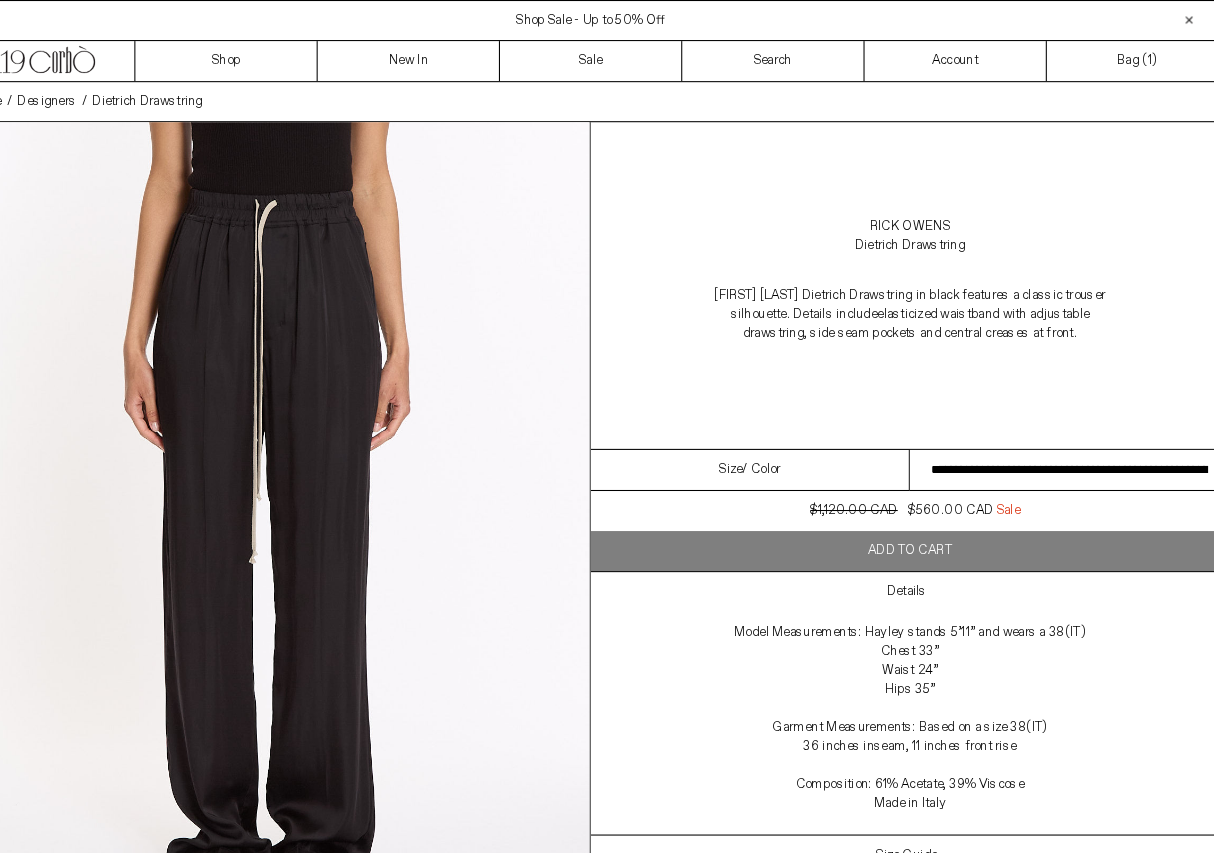 scroll, scrollTop: 0, scrollLeft: 0, axis: both 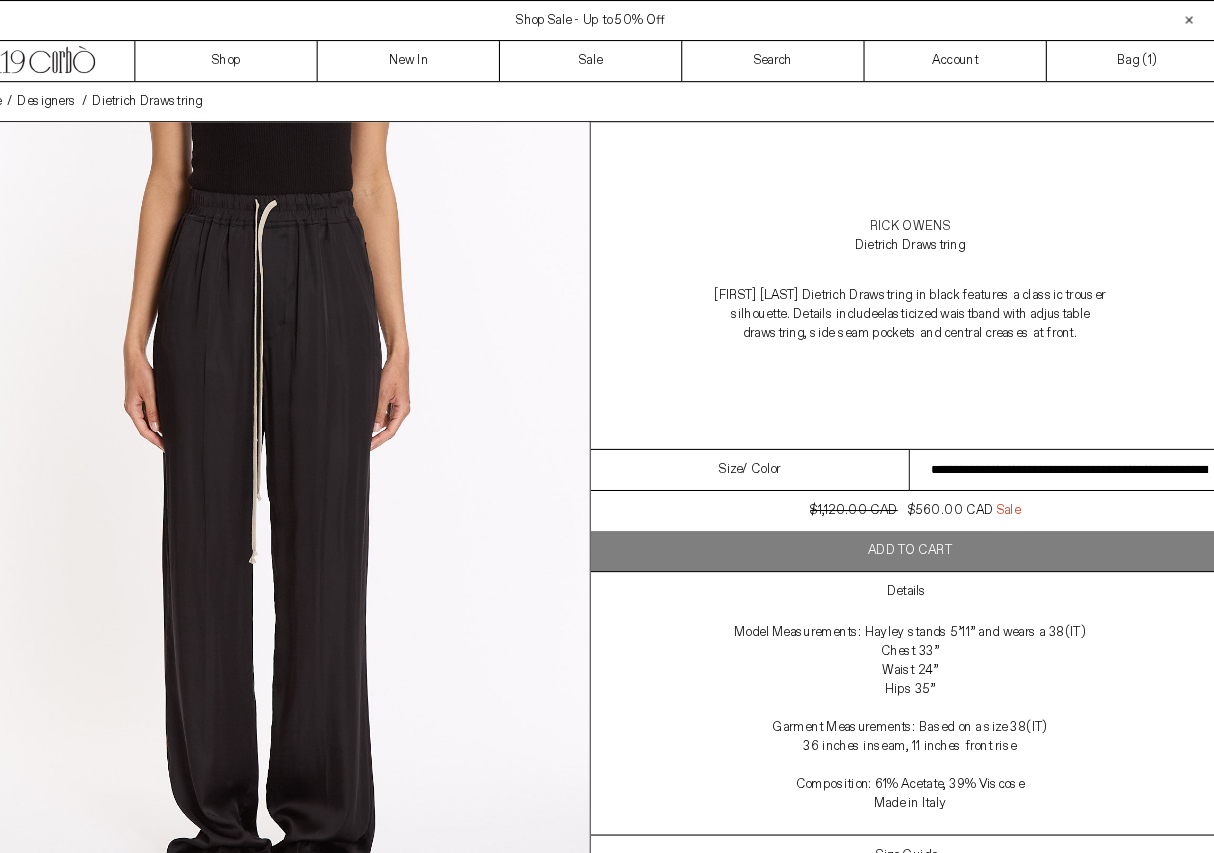 click on "Rick Owens" at bounding box center (910, 215) 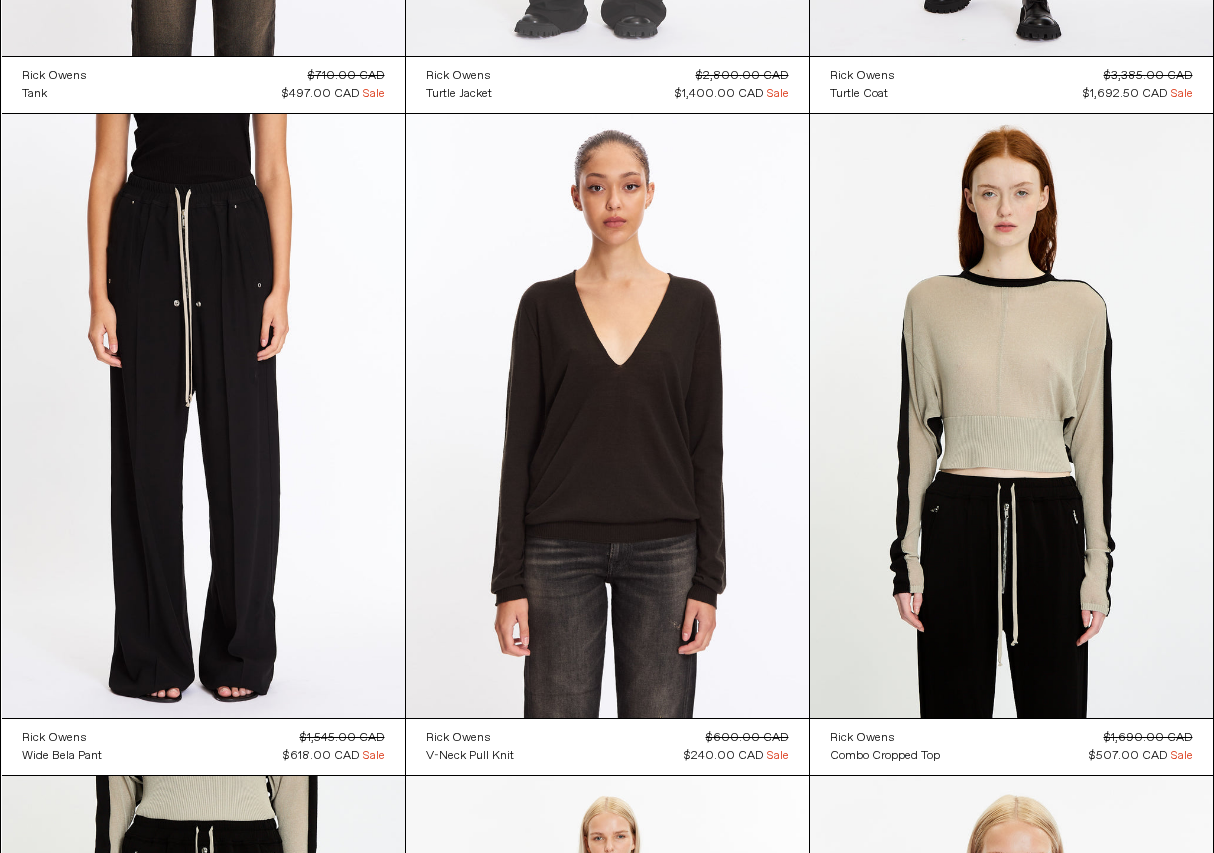 scroll, scrollTop: 5970, scrollLeft: 0, axis: vertical 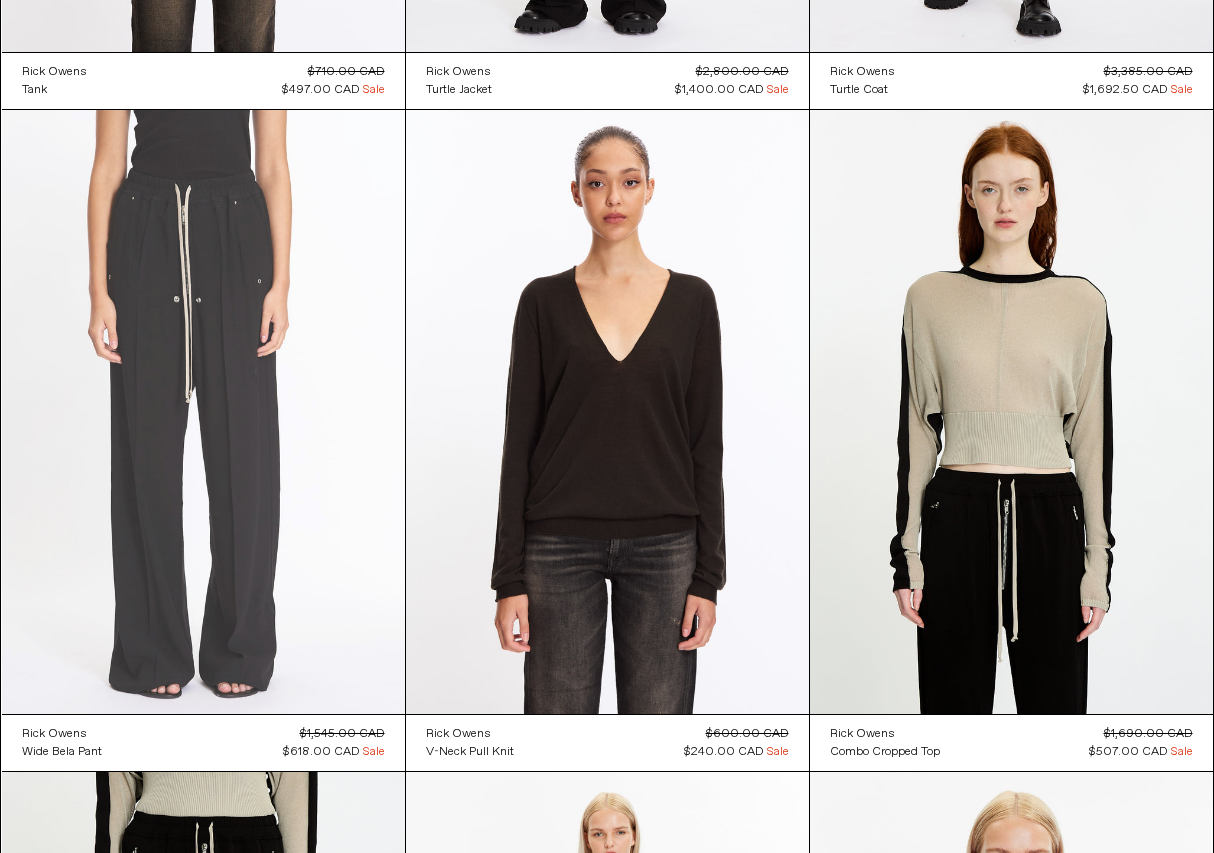 click at bounding box center [203, 412] 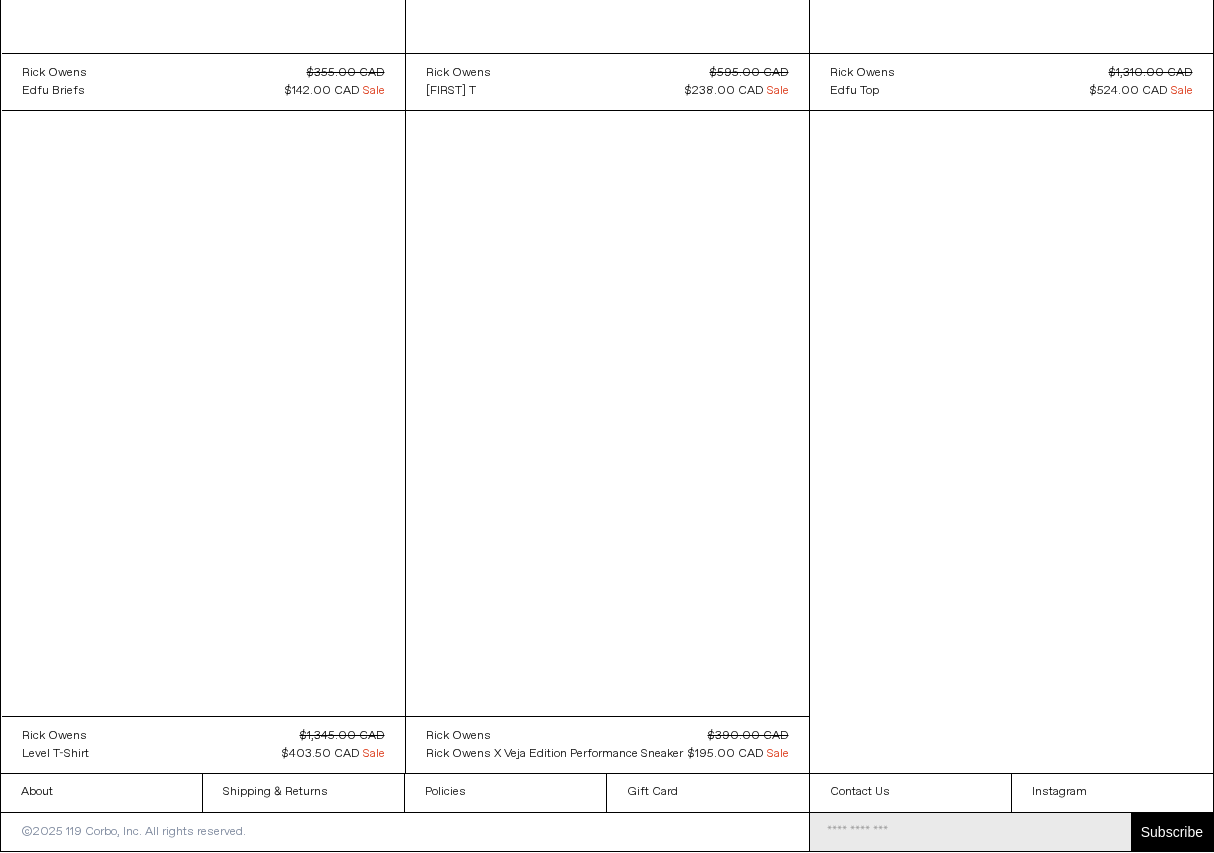 scroll, scrollTop: 9293, scrollLeft: 0, axis: vertical 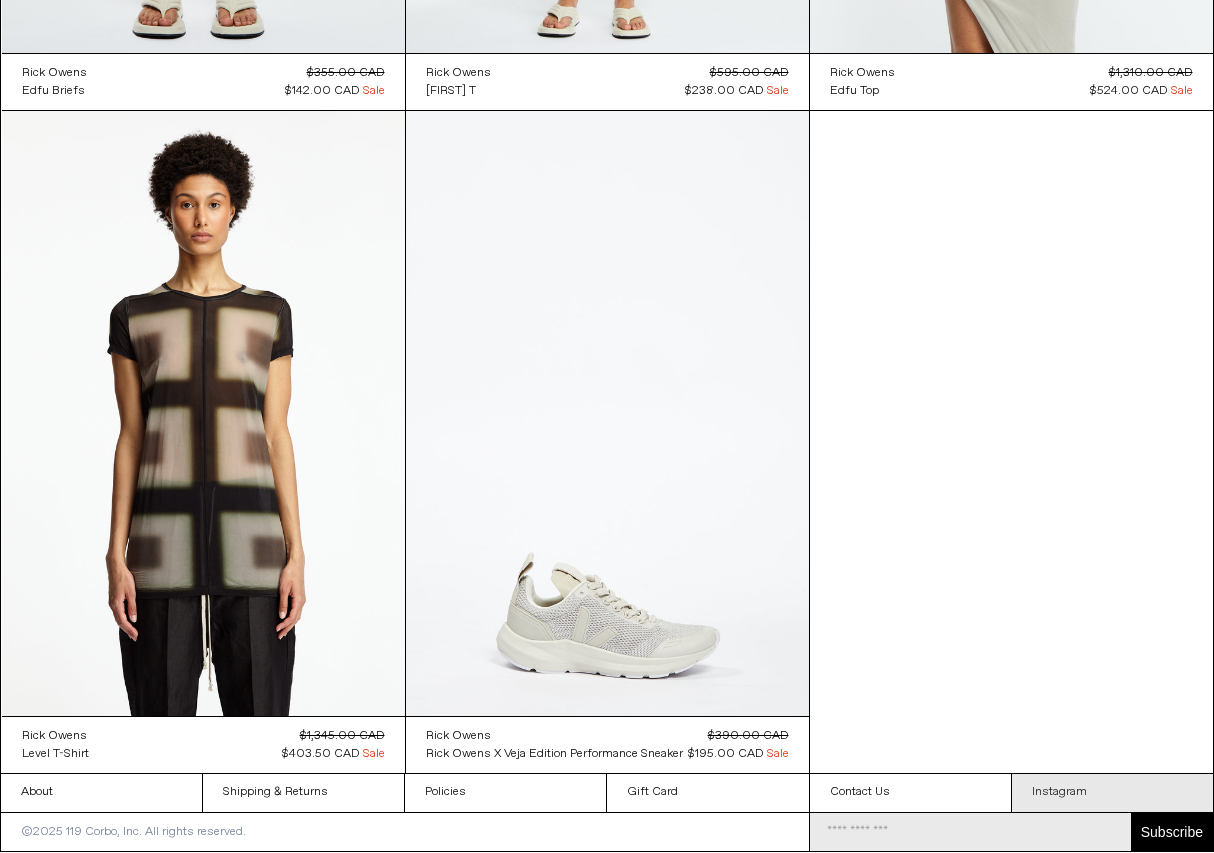 click on "Instagram" at bounding box center [1112, 793] 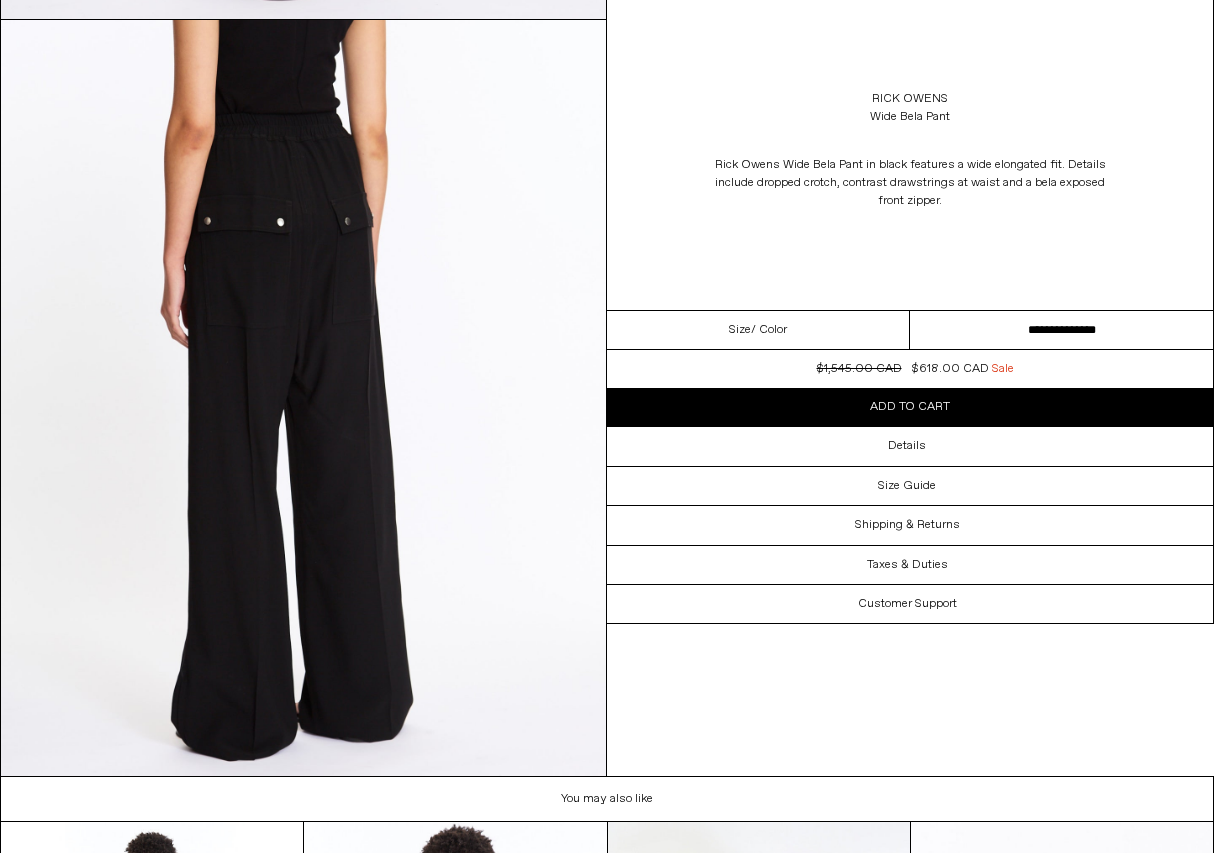 scroll, scrollTop: 1621, scrollLeft: 0, axis: vertical 